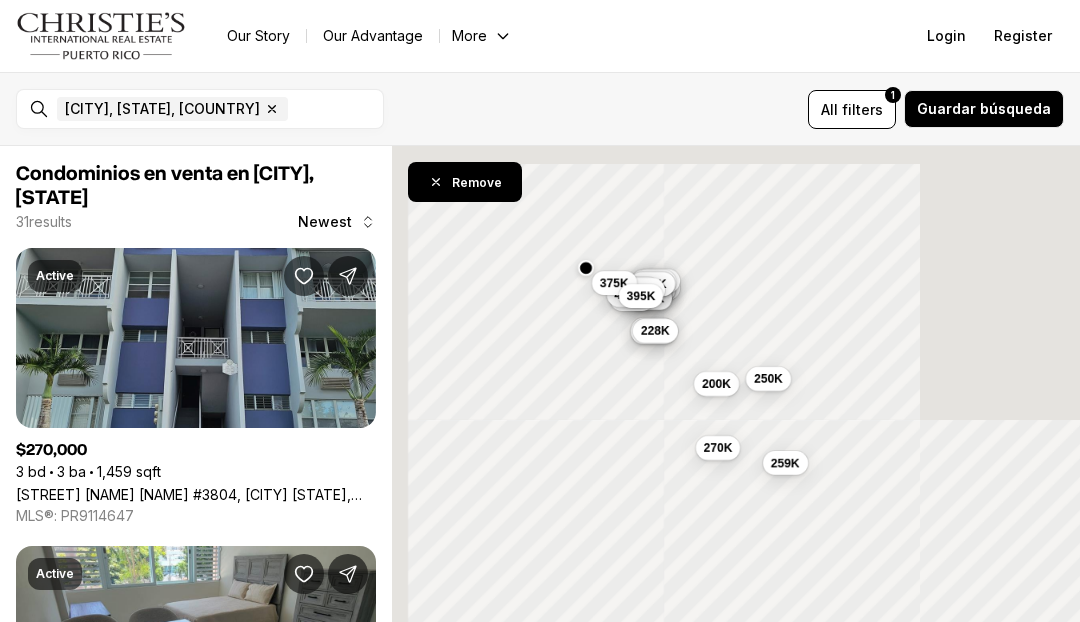 scroll, scrollTop: 0, scrollLeft: 0, axis: both 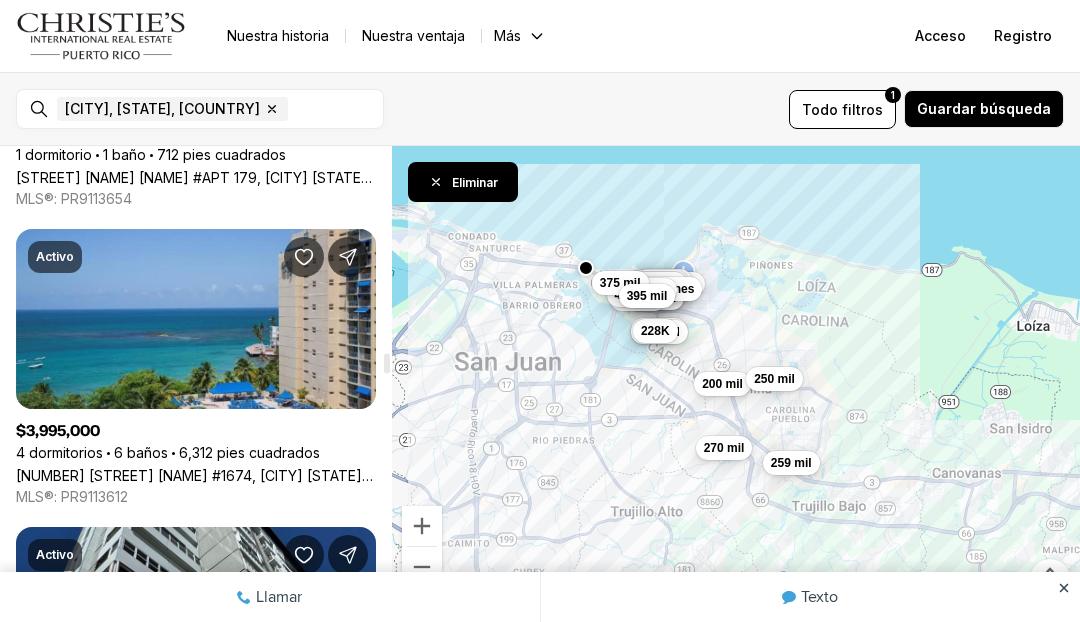click on "[NUMBER] [STREET] [NAME] #1674, [CITY] [STATE], [POSTAL_CODE]" at bounding box center [196, 475] 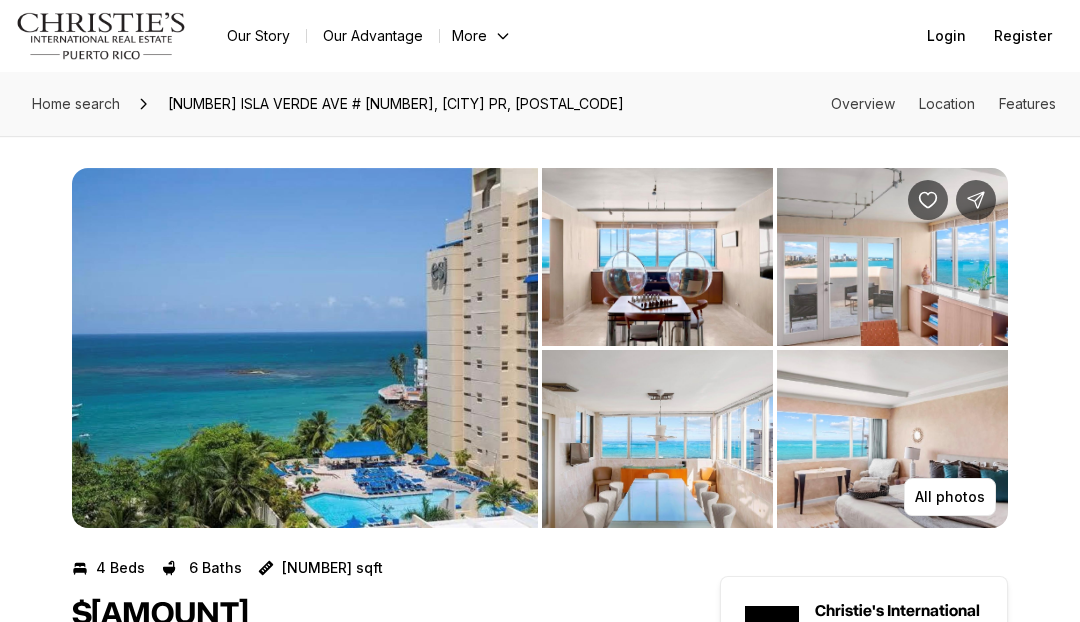 scroll, scrollTop: 0, scrollLeft: 0, axis: both 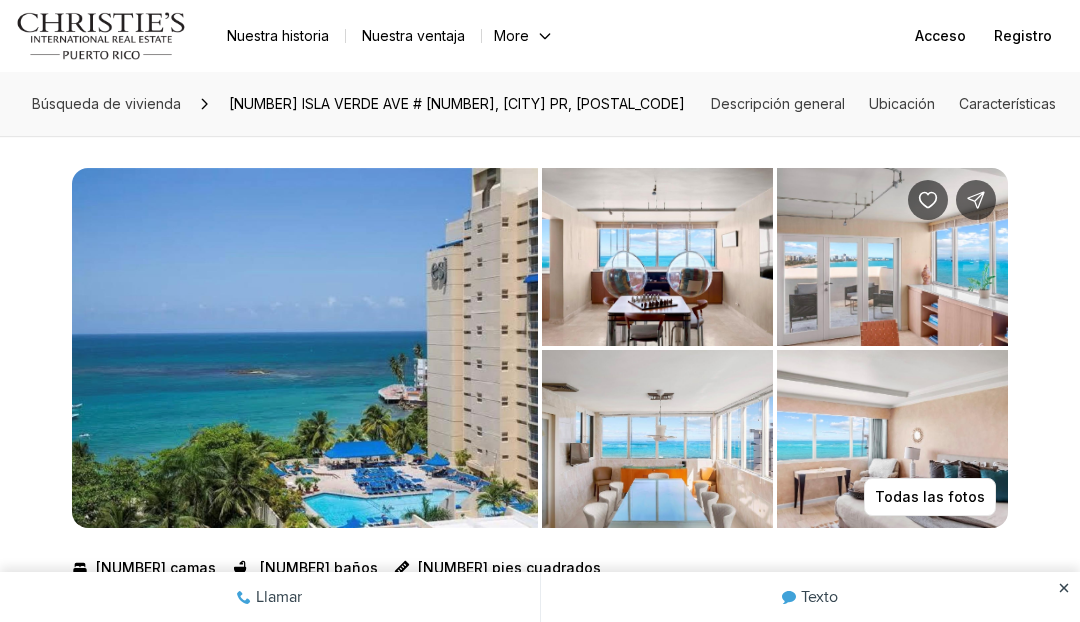click on "Todas las fotos" at bounding box center [930, 496] 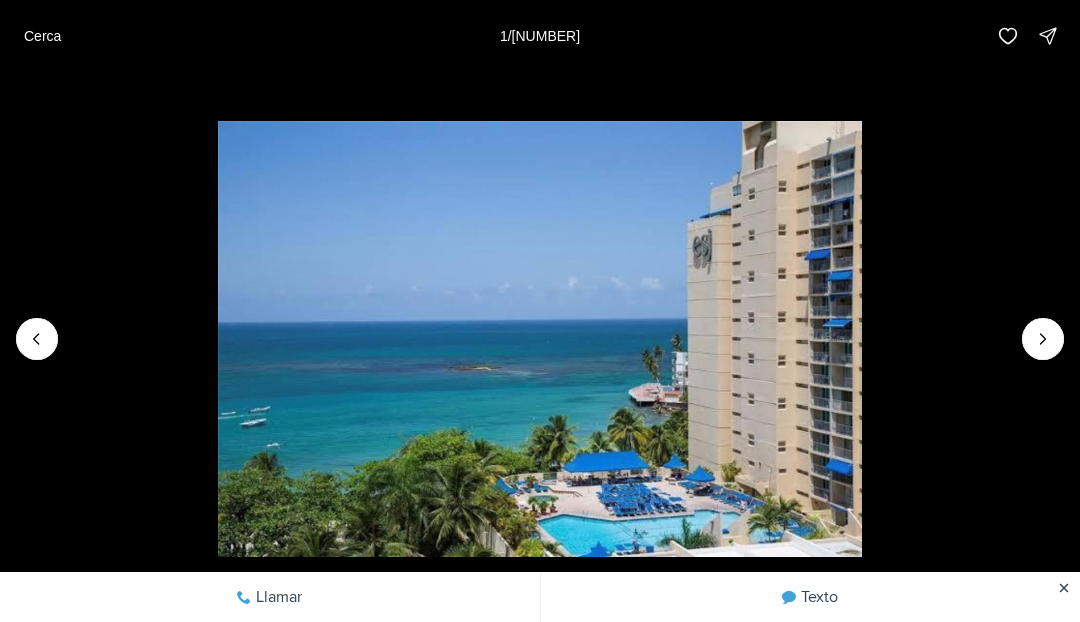 click at bounding box center (1043, 339) 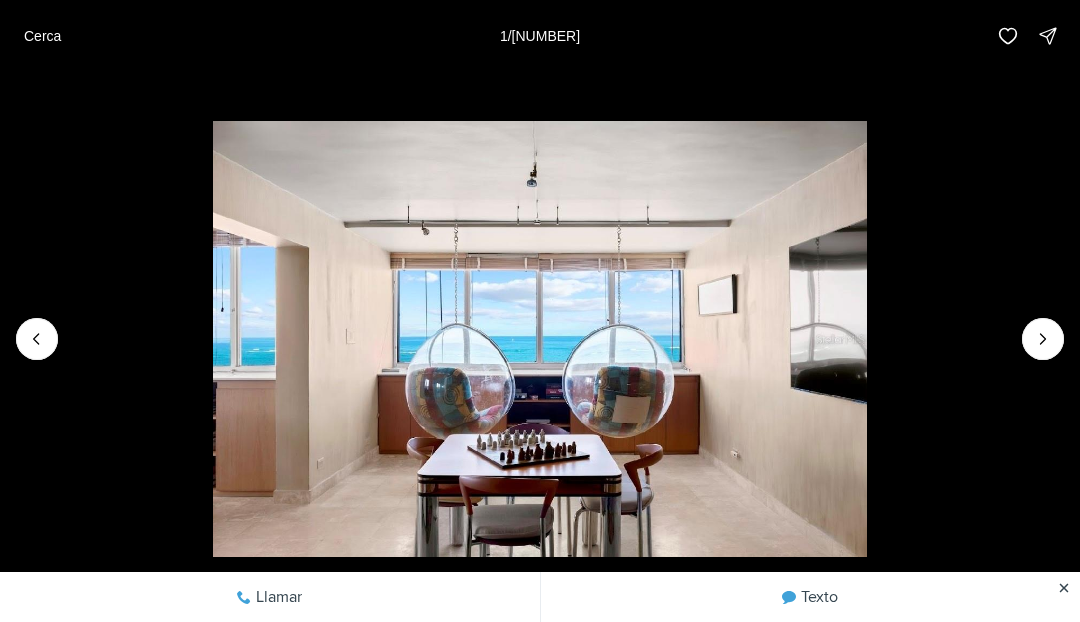click at bounding box center [1043, 339] 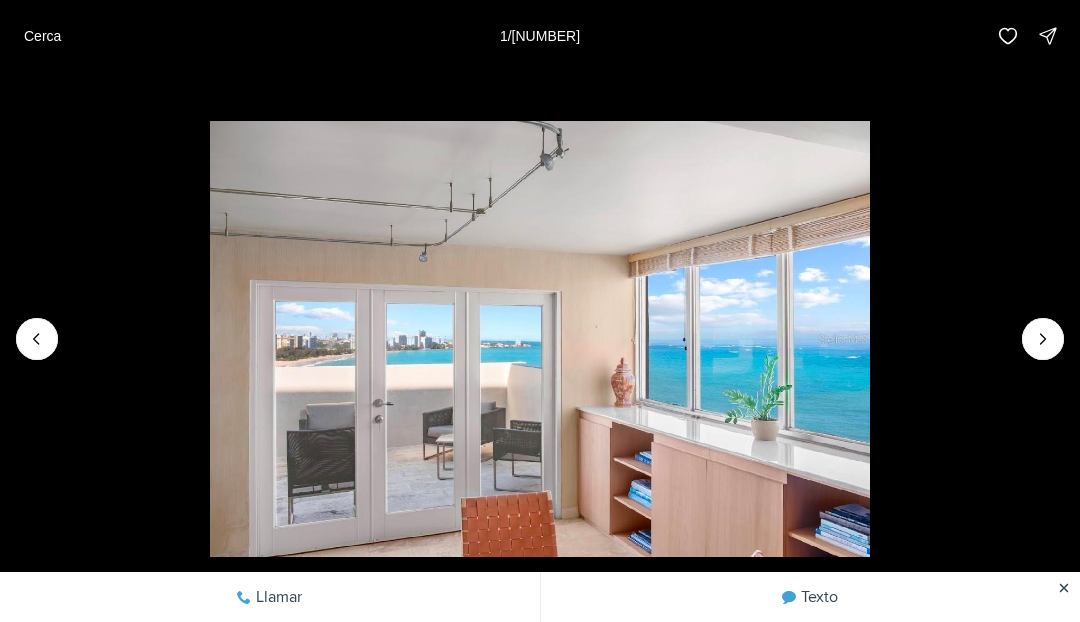 click at bounding box center [1043, 339] 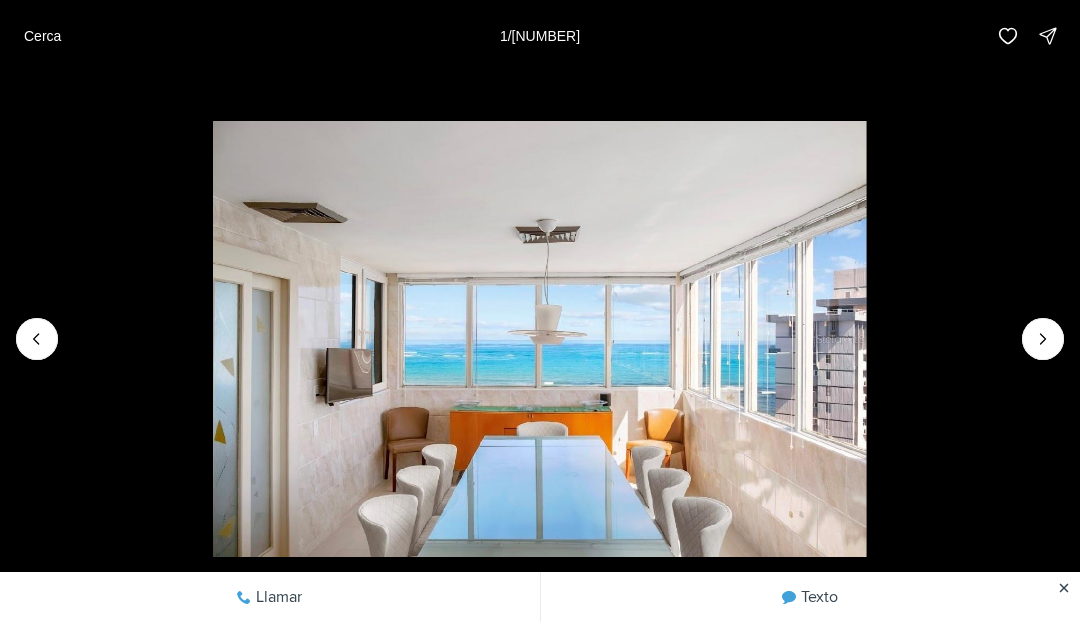 click at bounding box center (1043, 339) 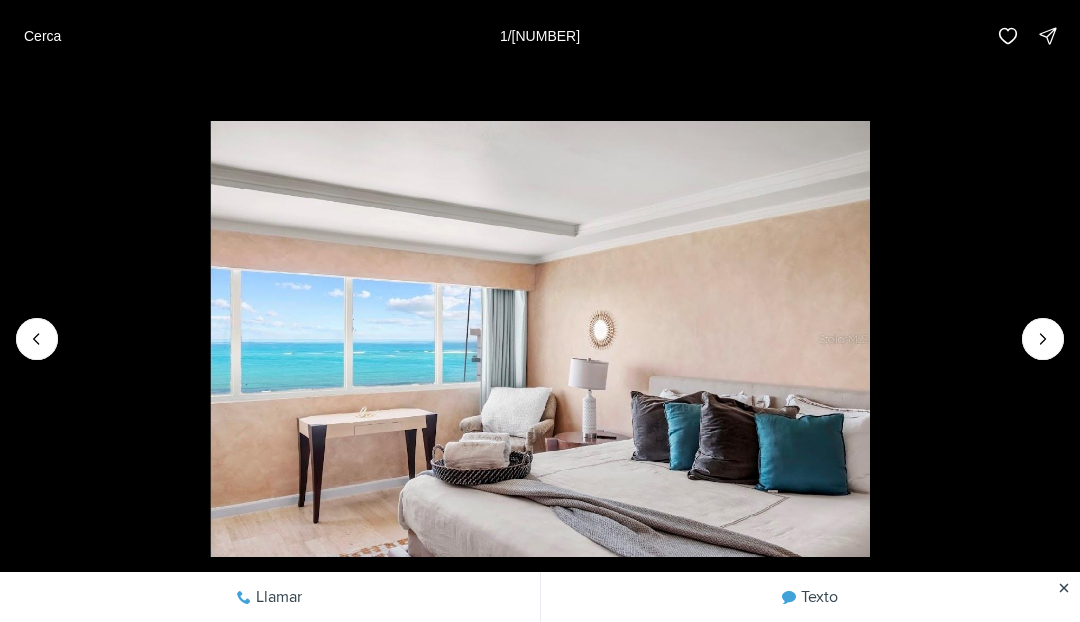 click at bounding box center (1043, 339) 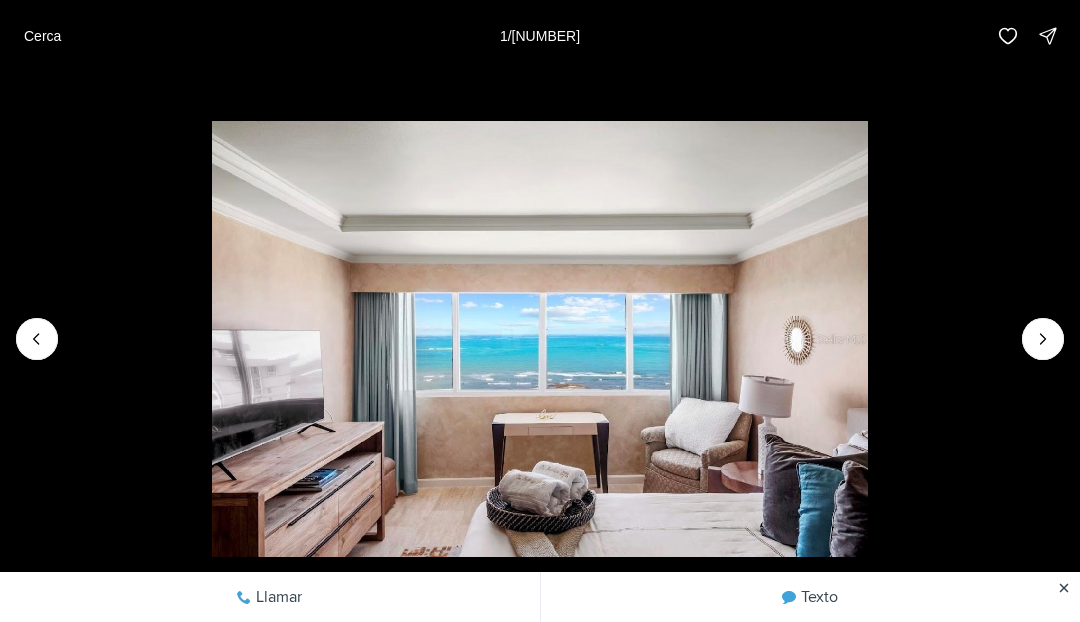 click at bounding box center [1043, 339] 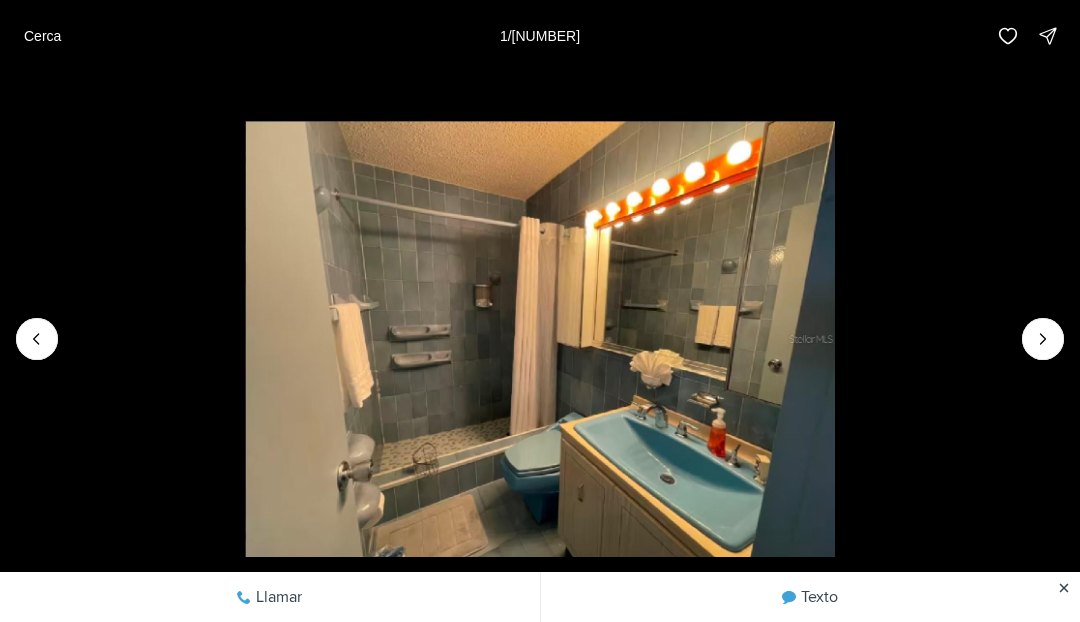 click at bounding box center (1043, 339) 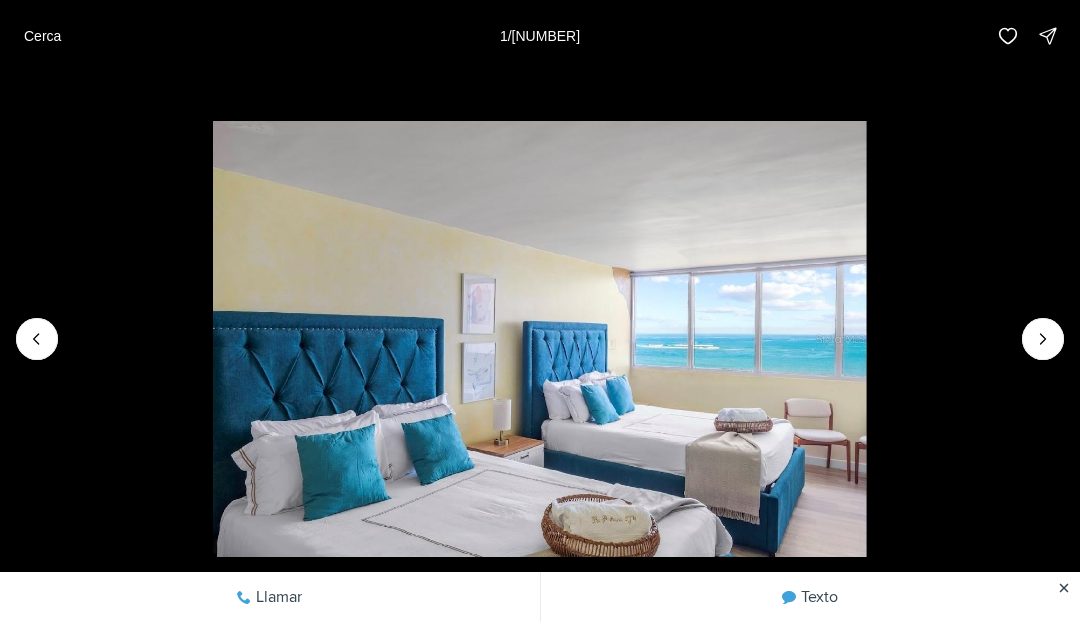 click at bounding box center [1043, 339] 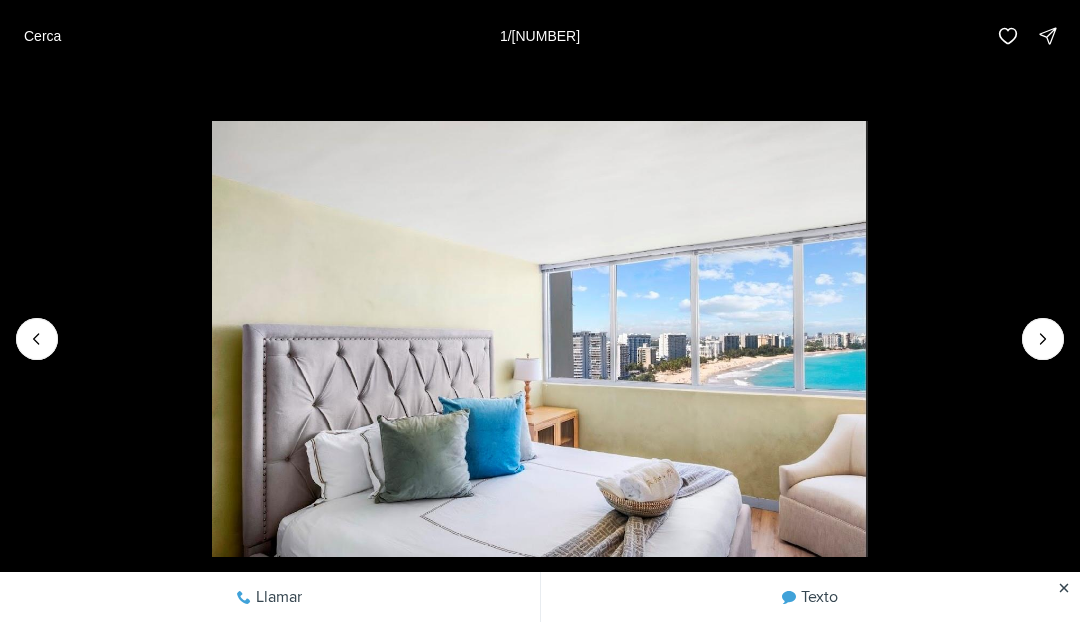 click at bounding box center (1043, 339) 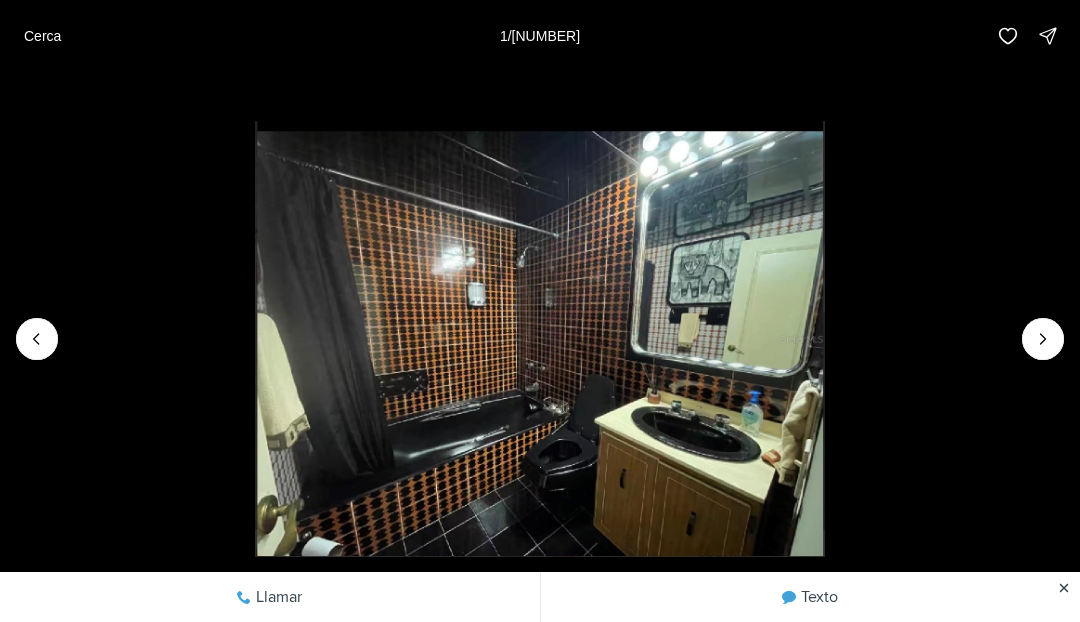 click at bounding box center (1043, 339) 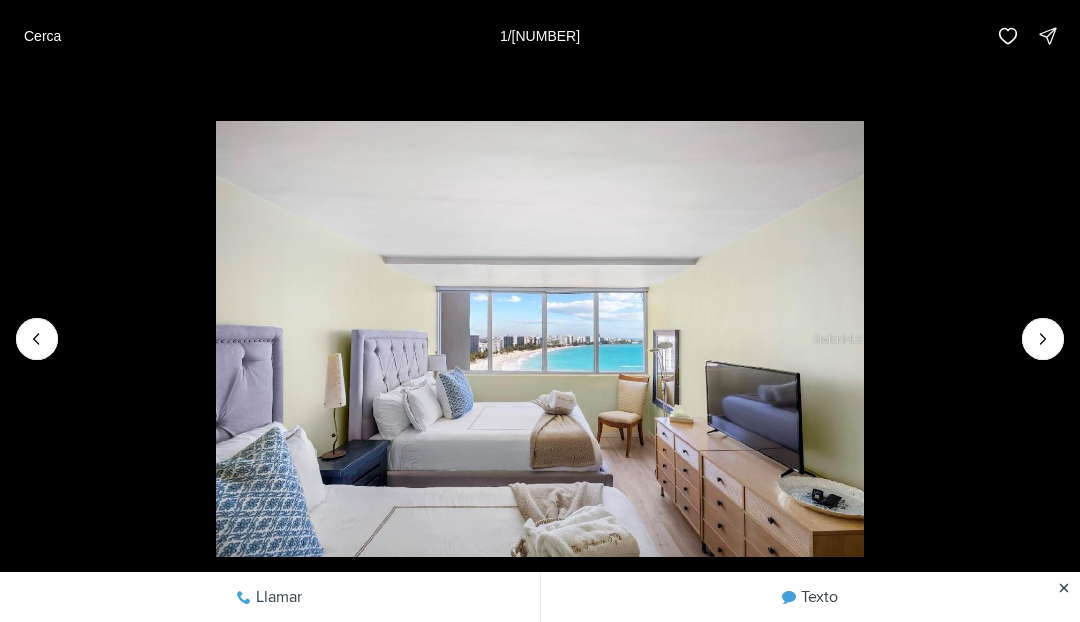 click at bounding box center (1043, 339) 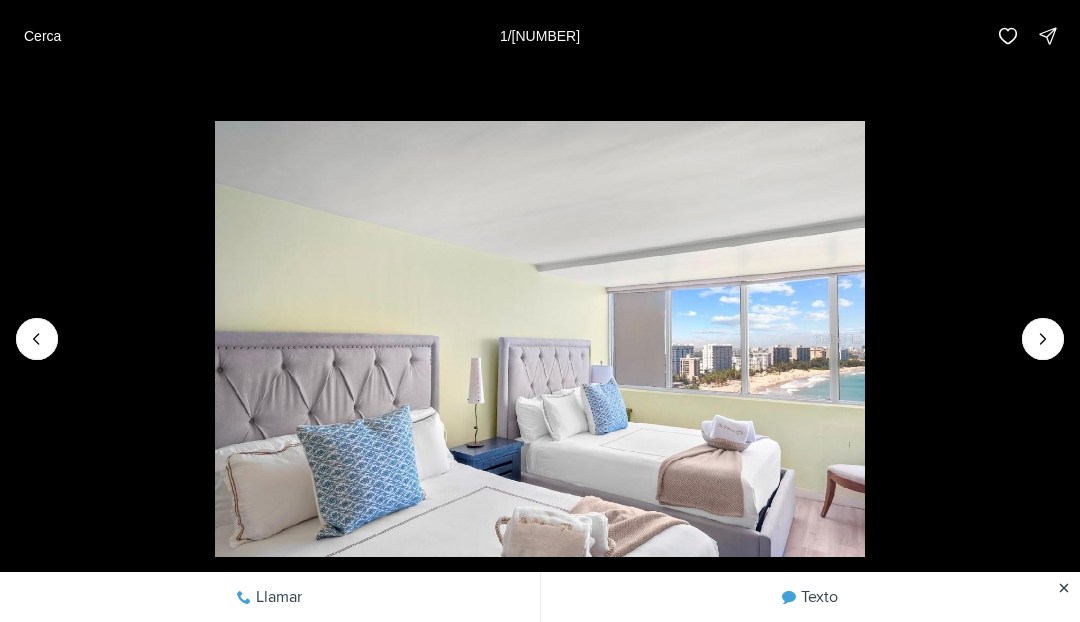 click at bounding box center (1043, 339) 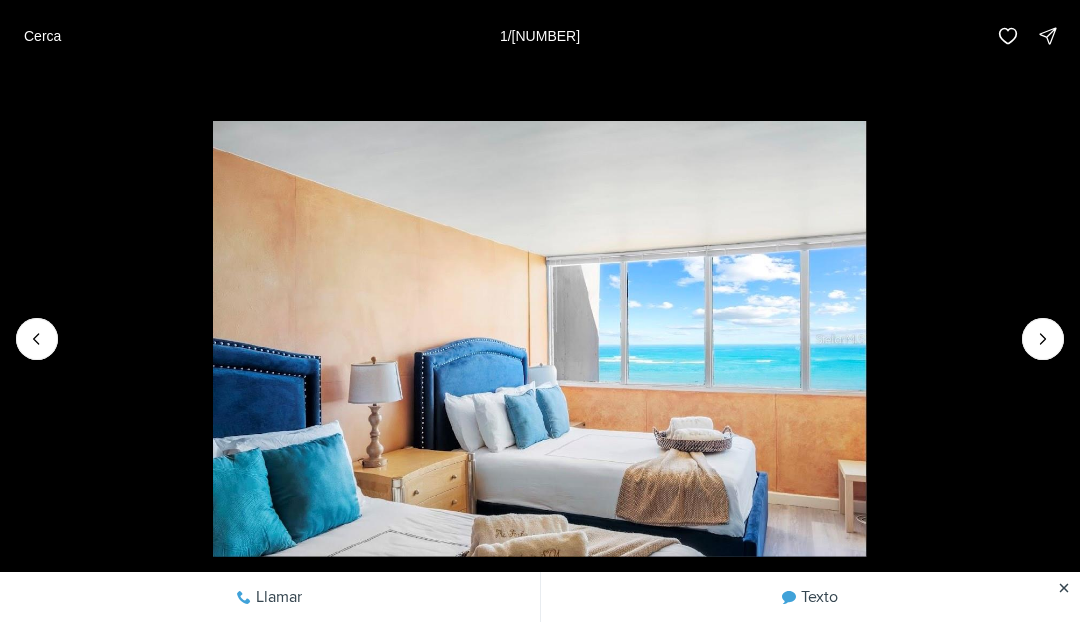 click at bounding box center [1043, 339] 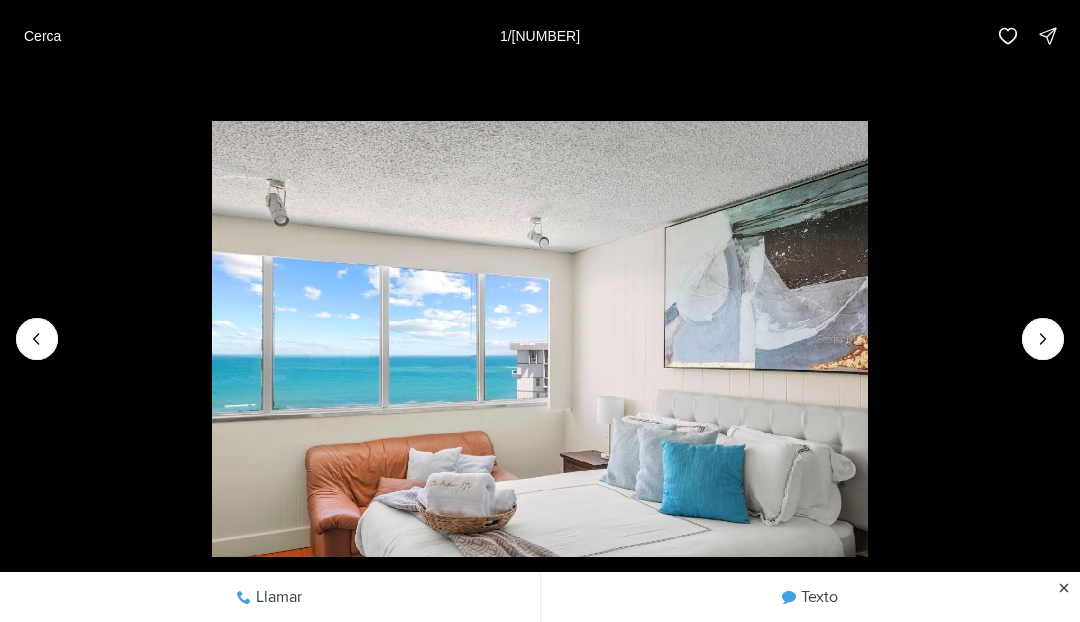 click at bounding box center [1043, 339] 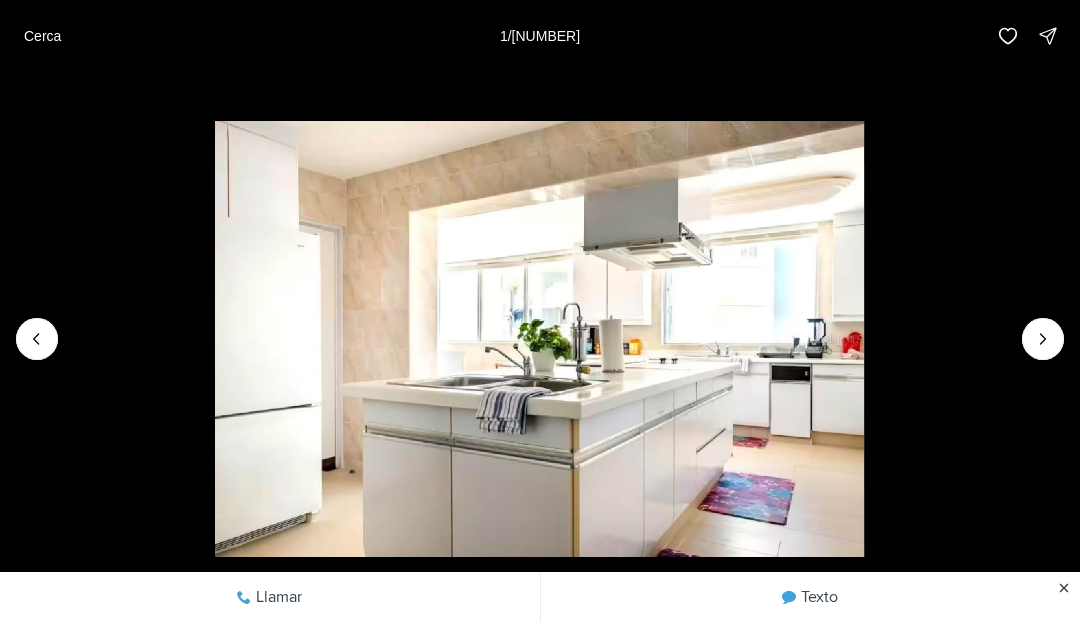 click at bounding box center (1043, 339) 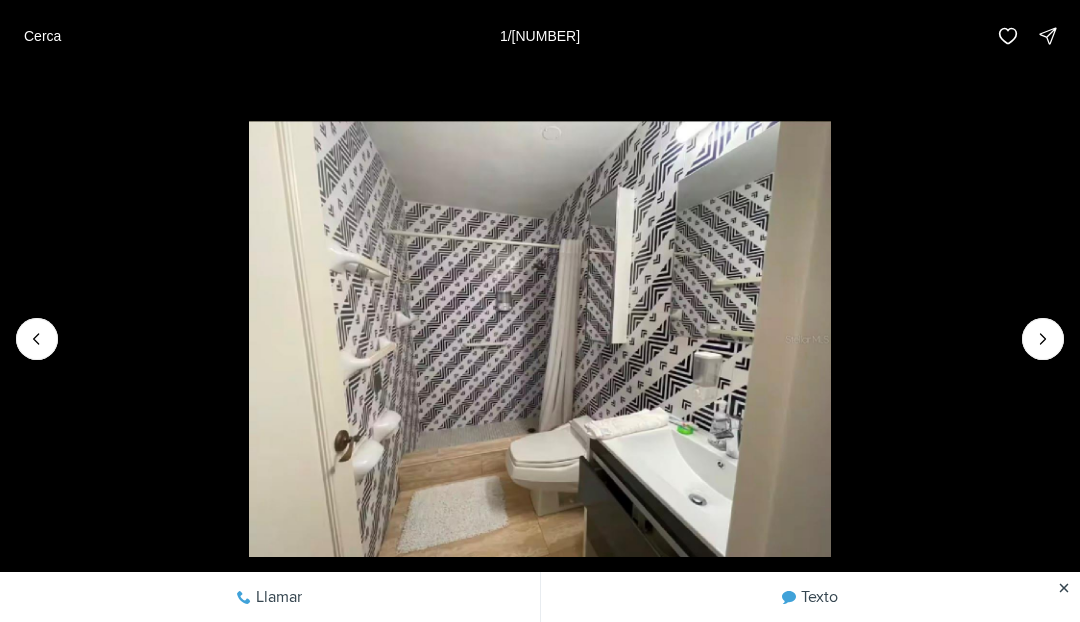 click at bounding box center (1043, 339) 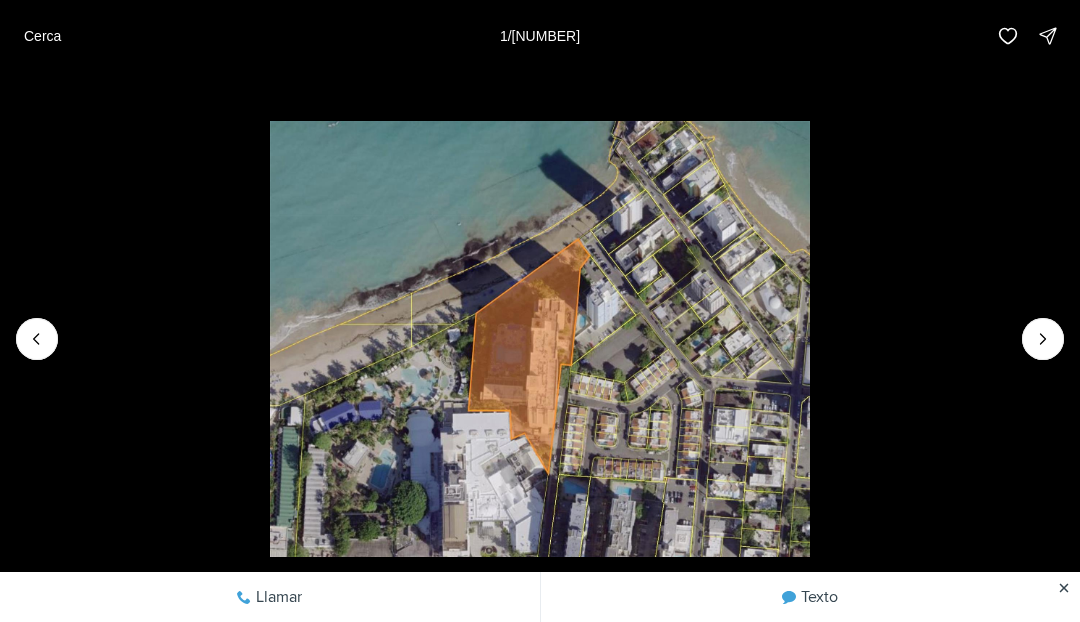 click at bounding box center [1043, 339] 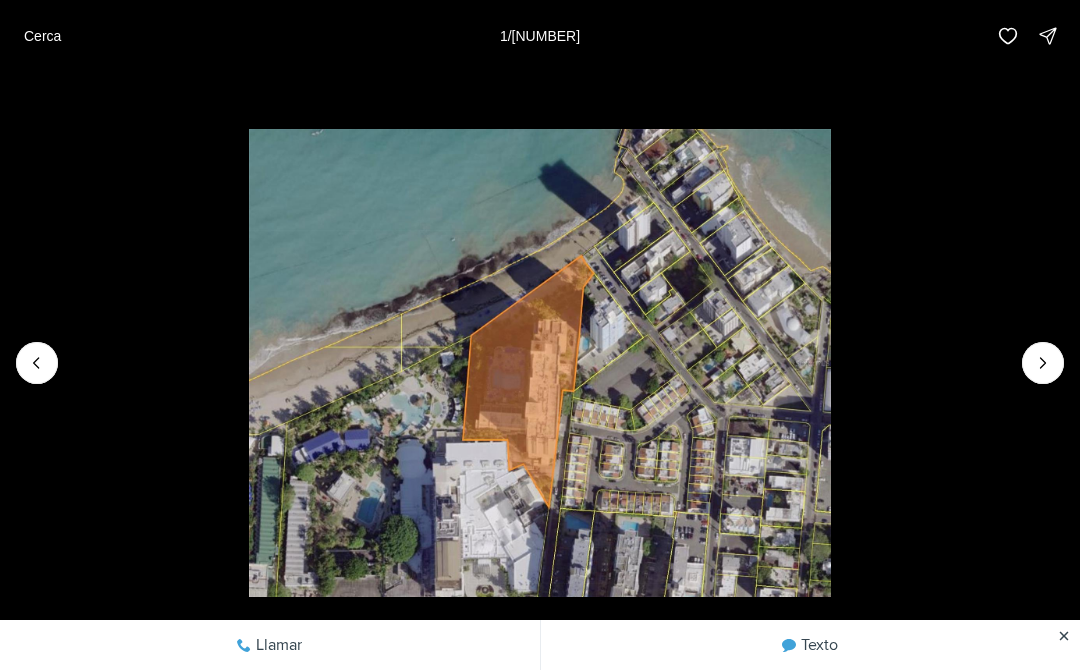 click at bounding box center (1043, 363) 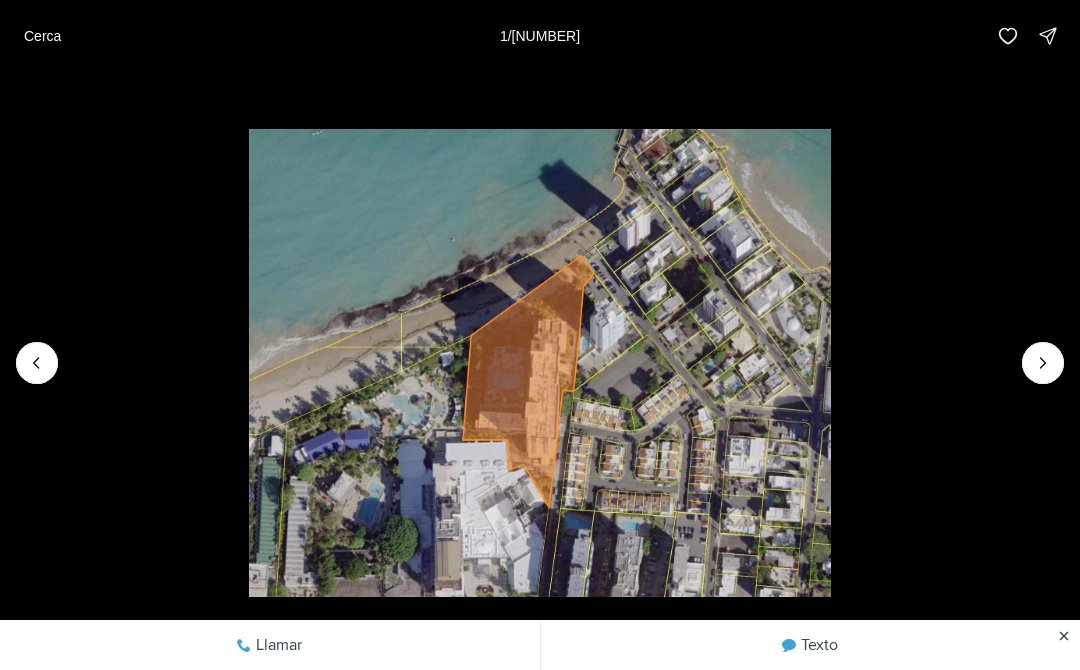 click at bounding box center [37, 363] 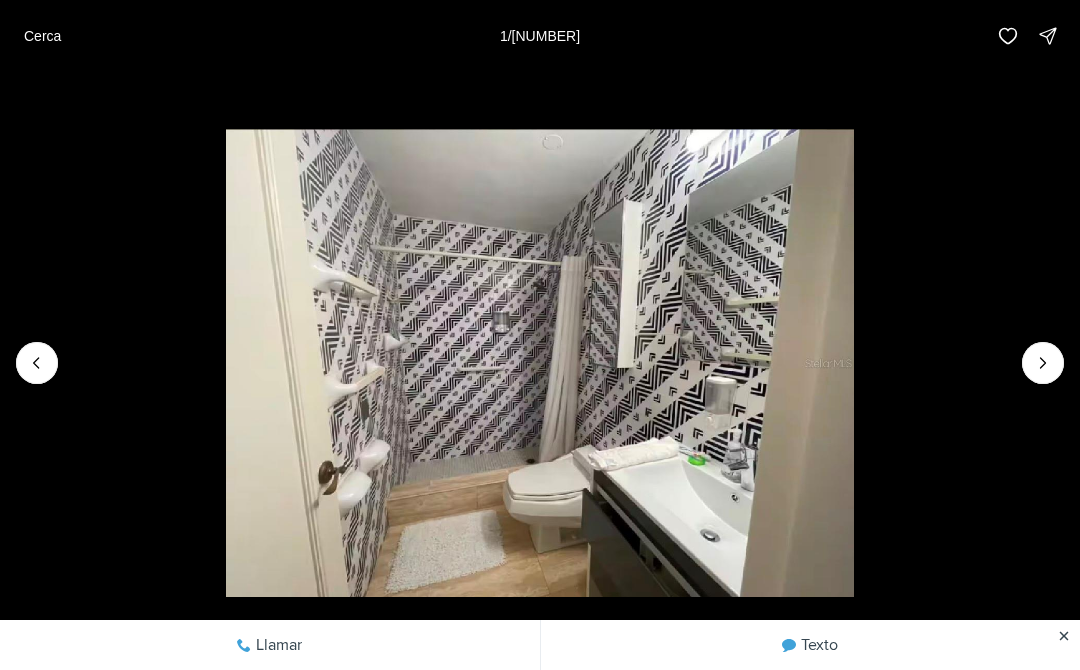 click at bounding box center [37, 363] 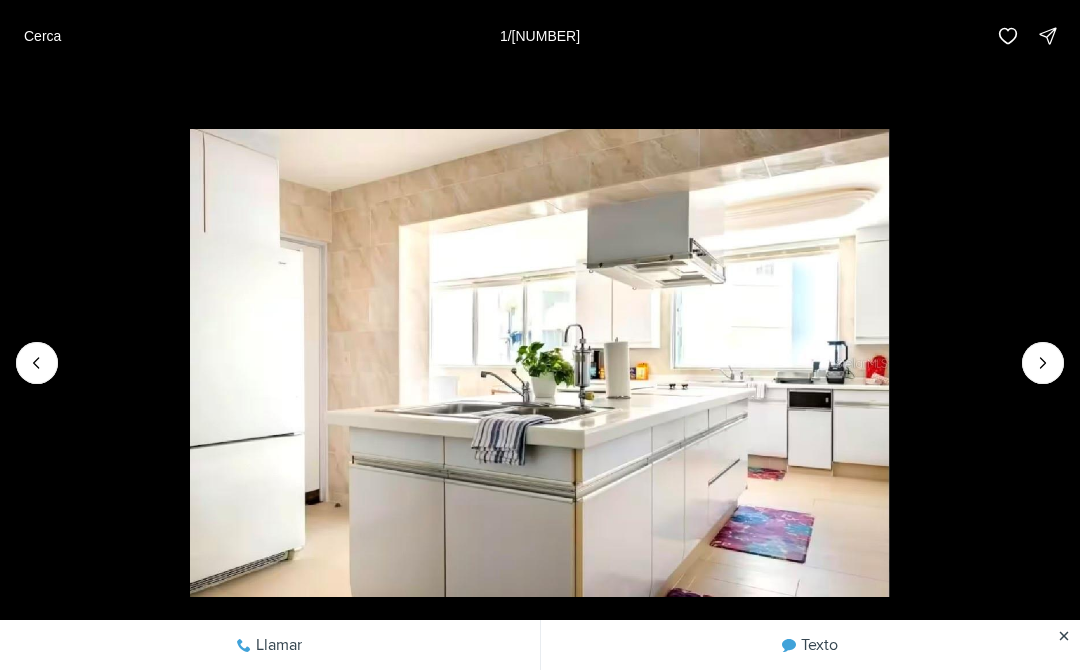 click at bounding box center (540, 363) 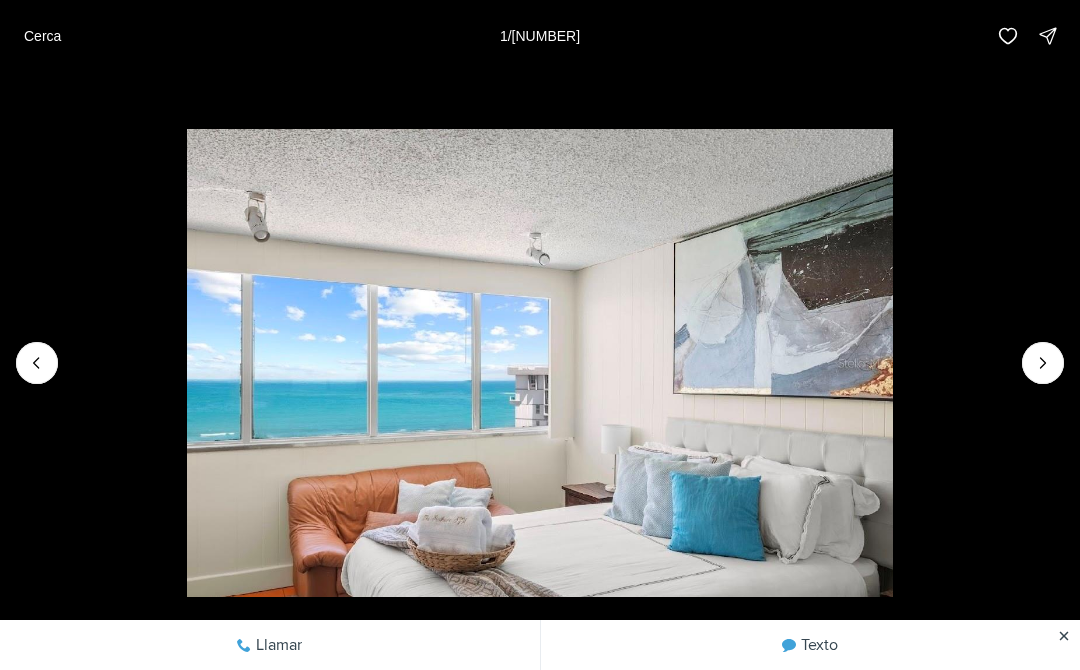 click at bounding box center (37, 363) 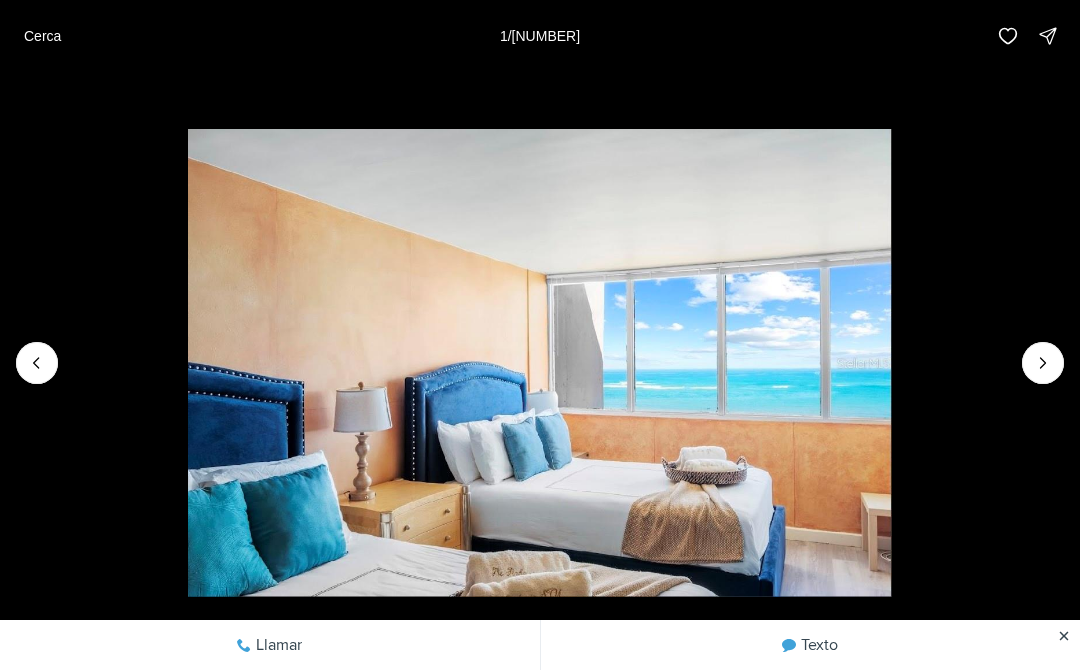 click at bounding box center [37, 363] 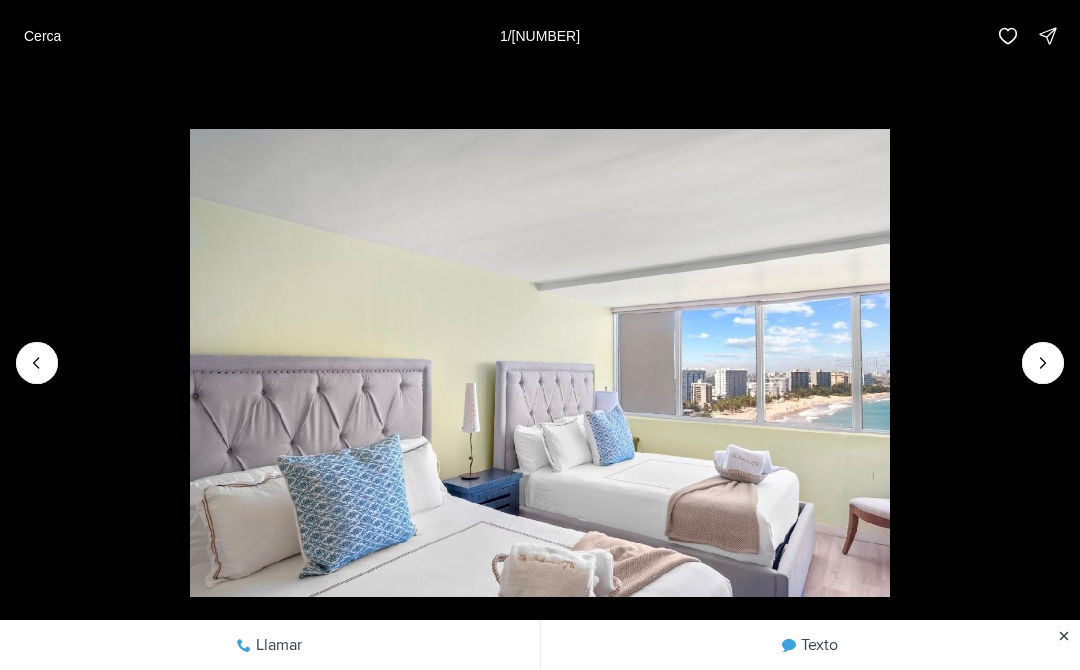 click at bounding box center (37, 363) 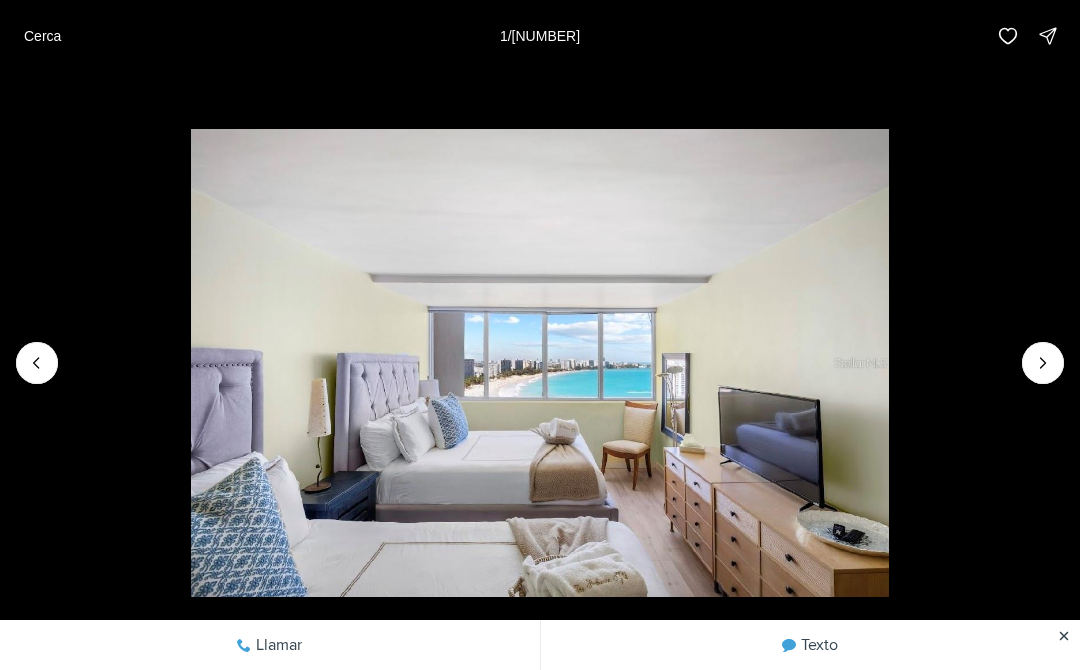 click at bounding box center [37, 363] 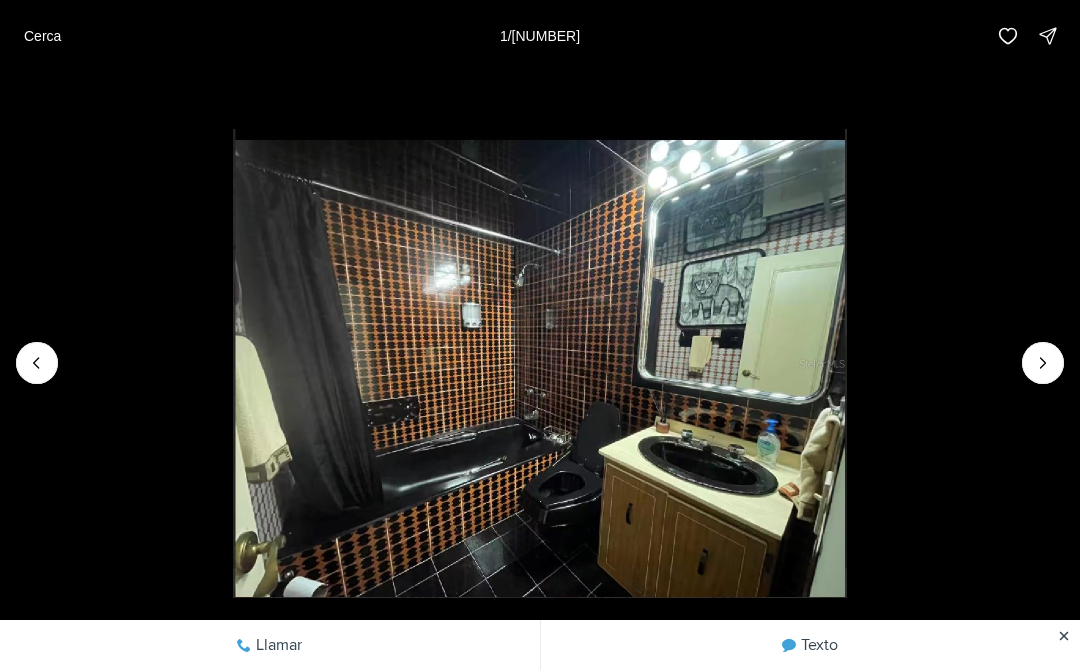 click at bounding box center [37, 363] 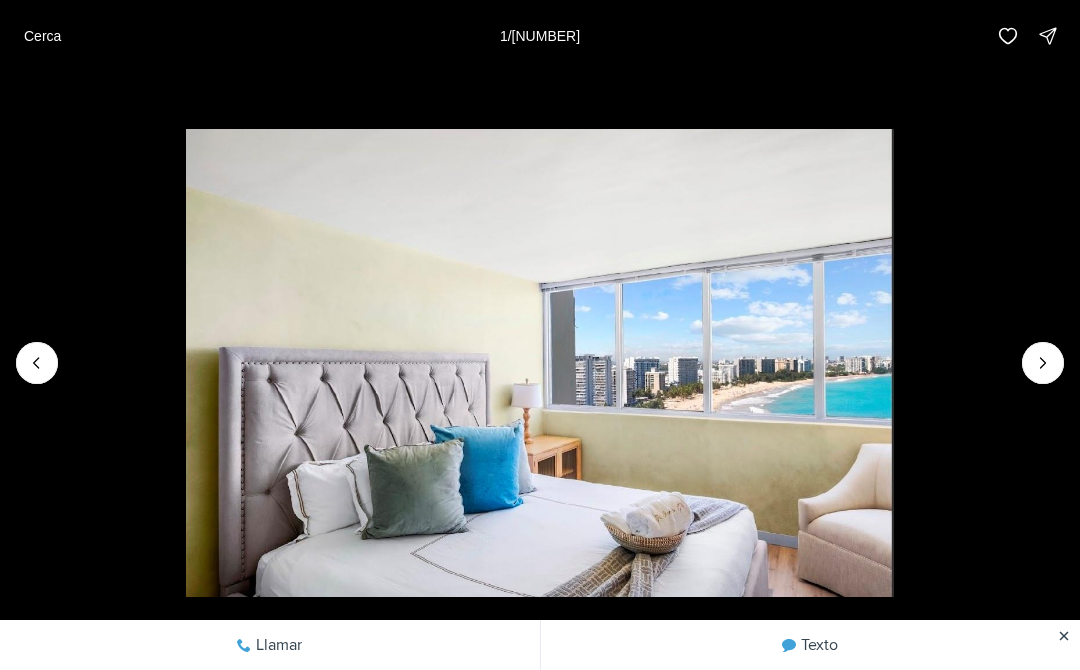click at bounding box center [37, 363] 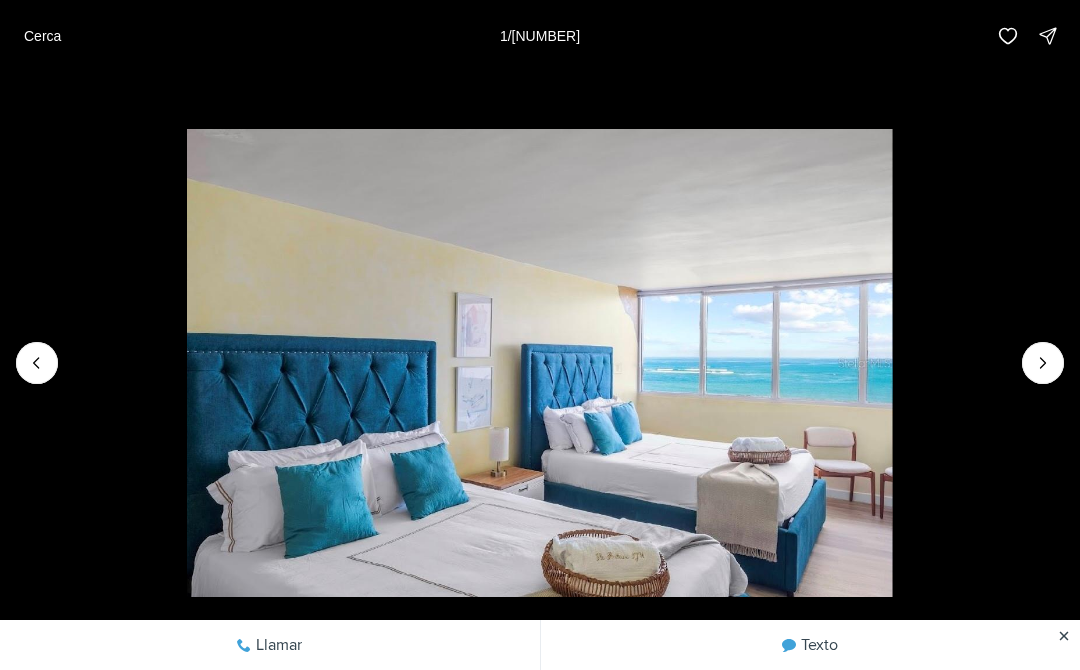 click at bounding box center [37, 363] 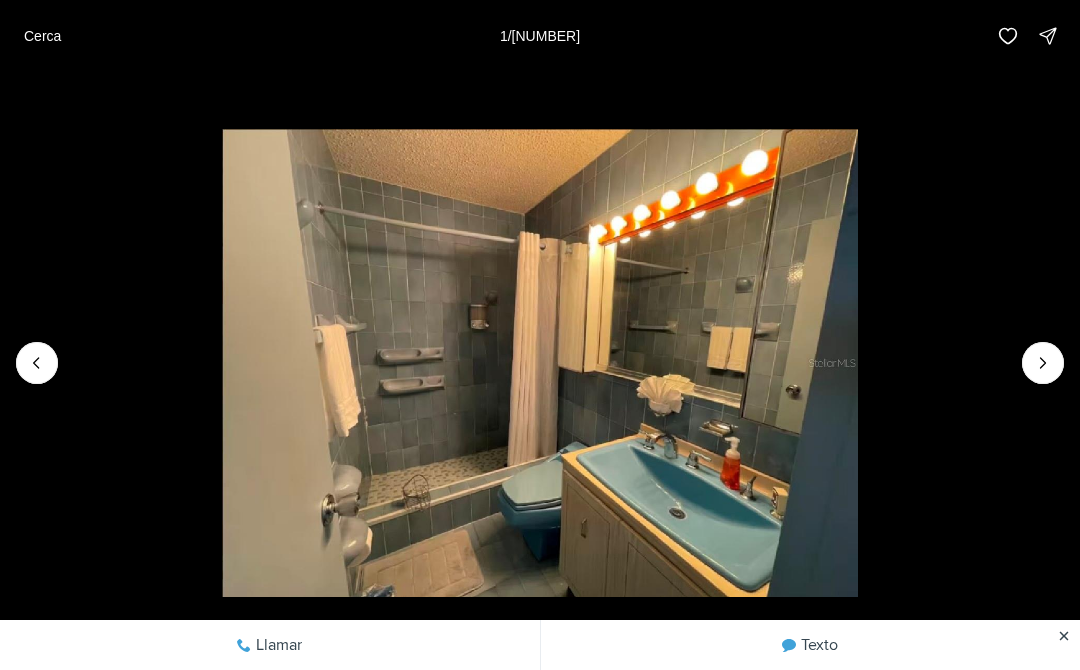 click at bounding box center (37, 363) 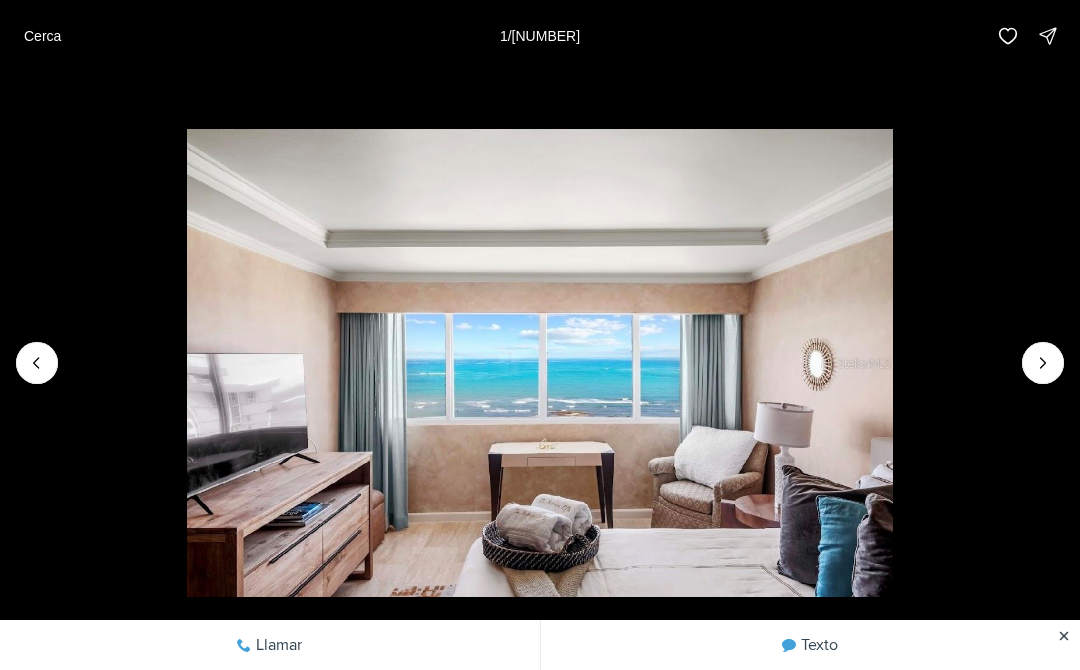 click at bounding box center (540, 363) 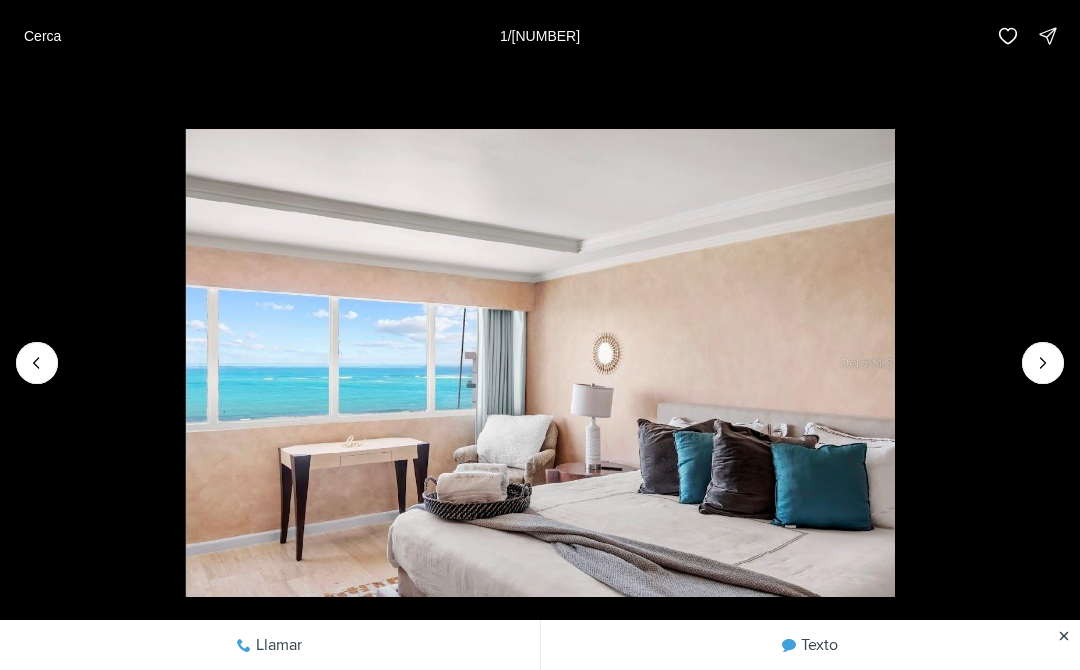 click at bounding box center (37, 363) 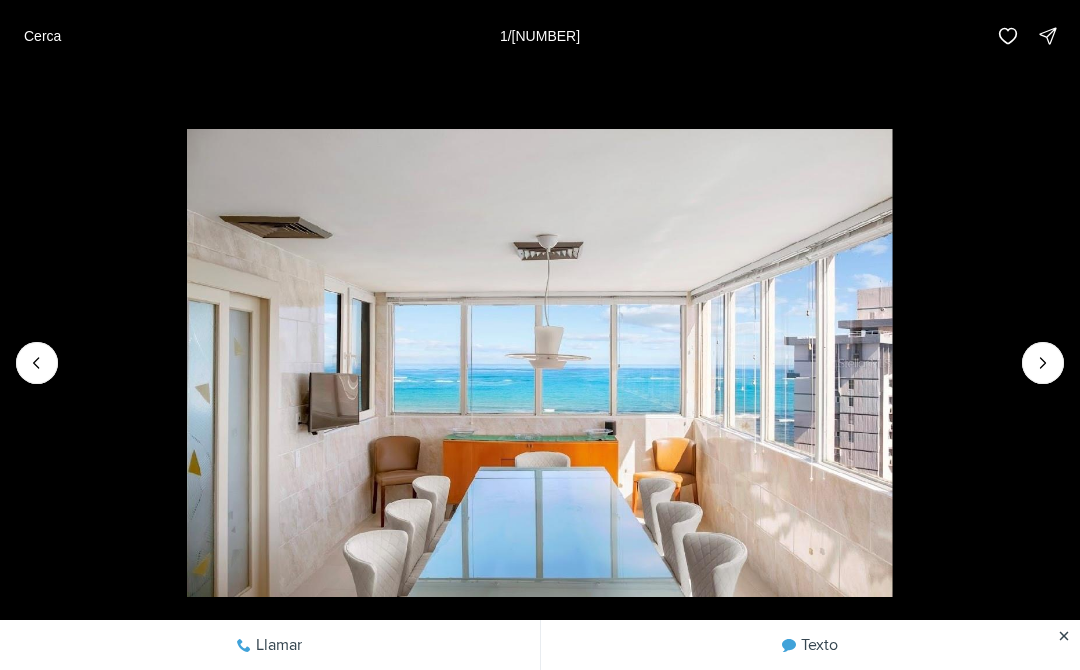click at bounding box center (37, 363) 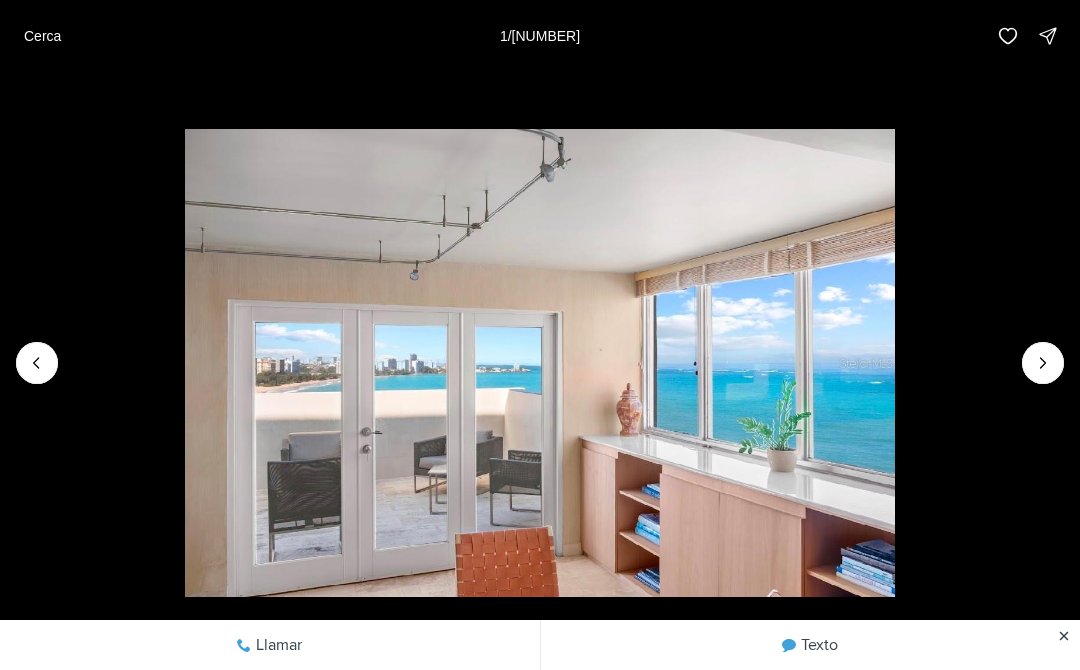 click at bounding box center (37, 363) 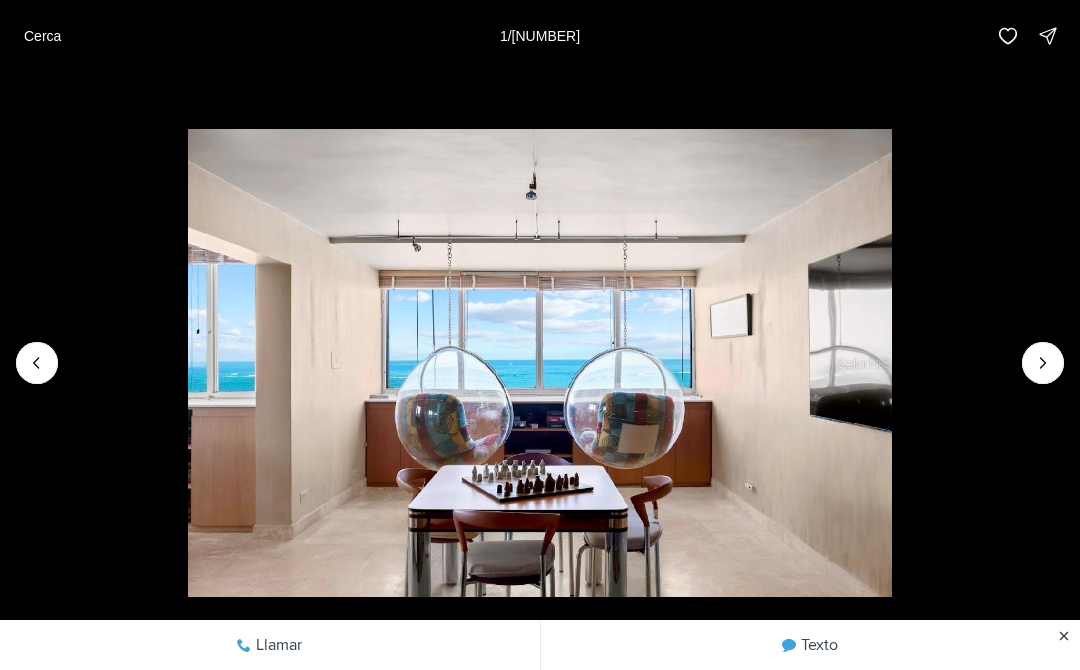 click at bounding box center (37, 363) 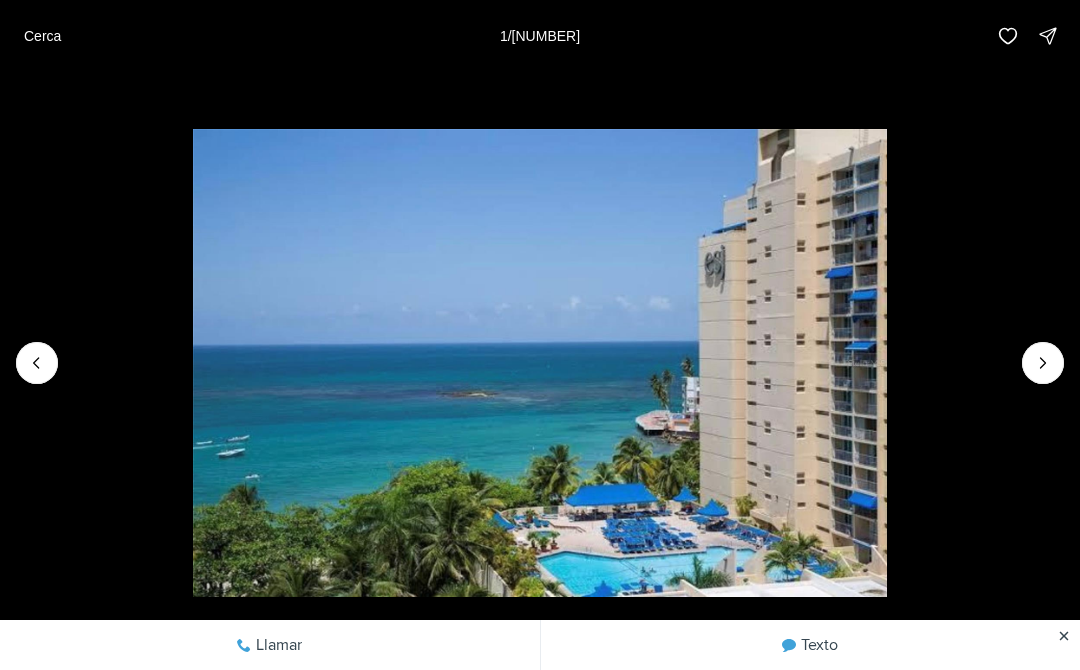click at bounding box center [540, 363] 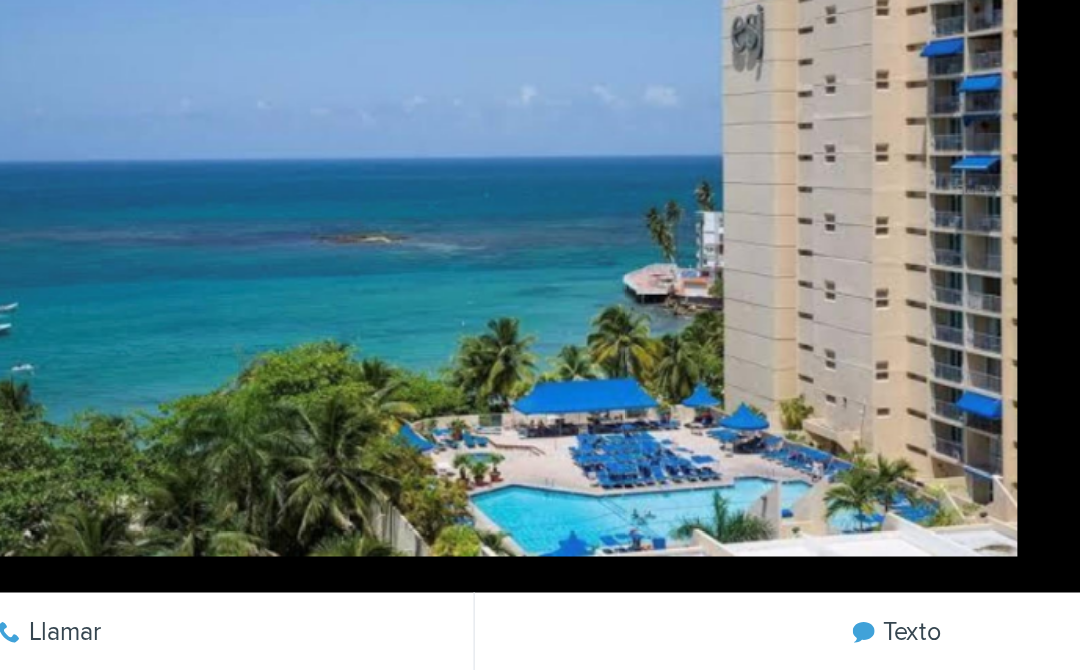 scroll, scrollTop: 4, scrollLeft: 0, axis: vertical 